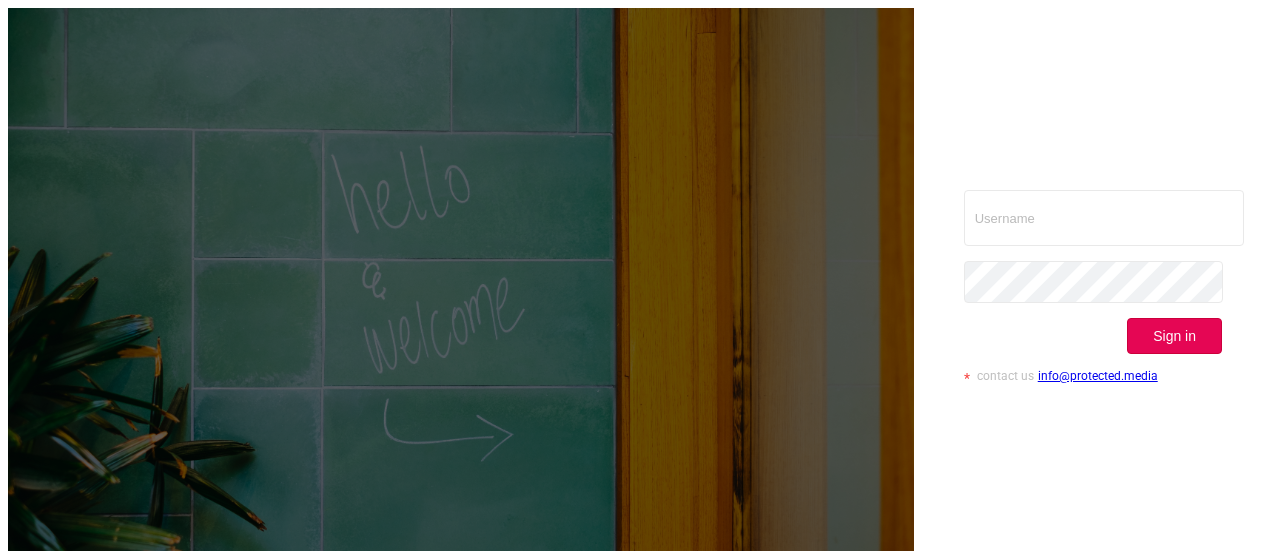 scroll, scrollTop: 0, scrollLeft: 0, axis: both 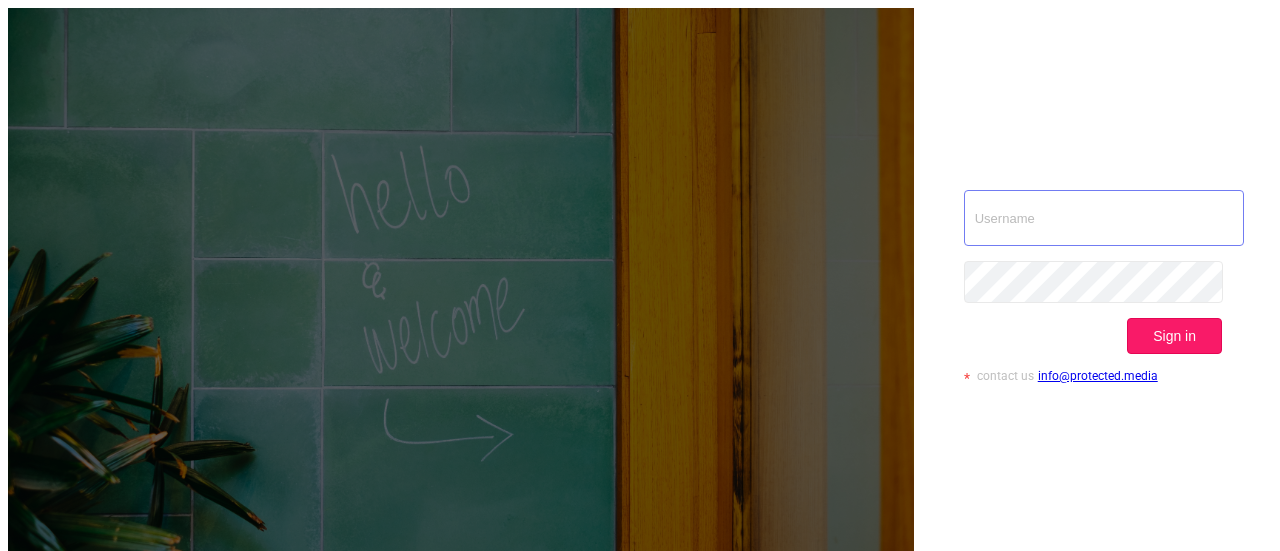 type on "[EMAIL]" 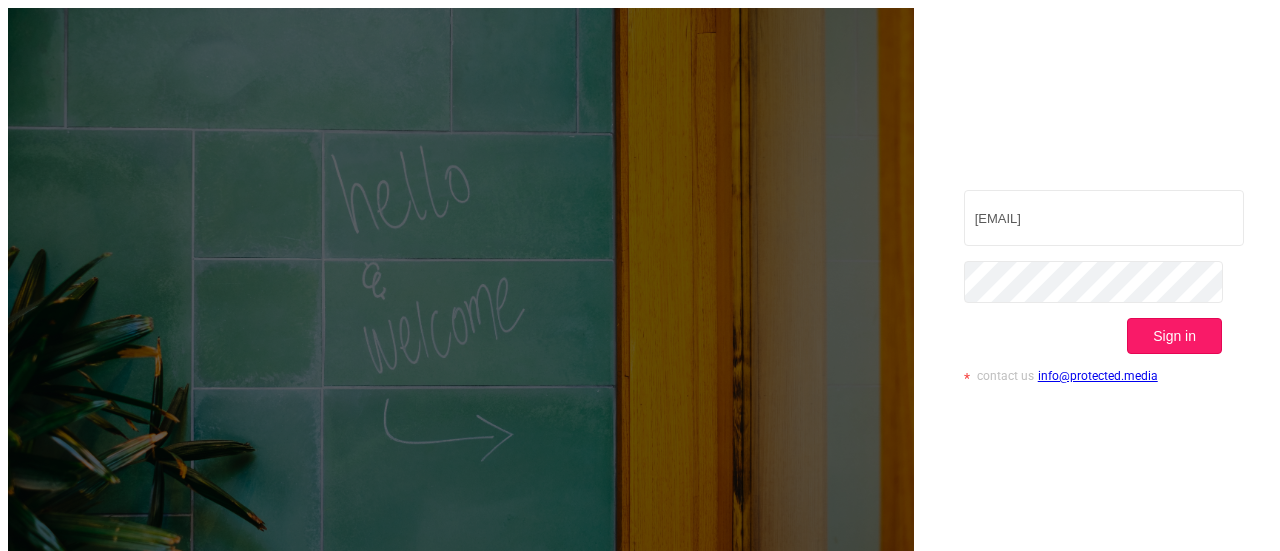 click on "Sign in" at bounding box center [1174, 336] 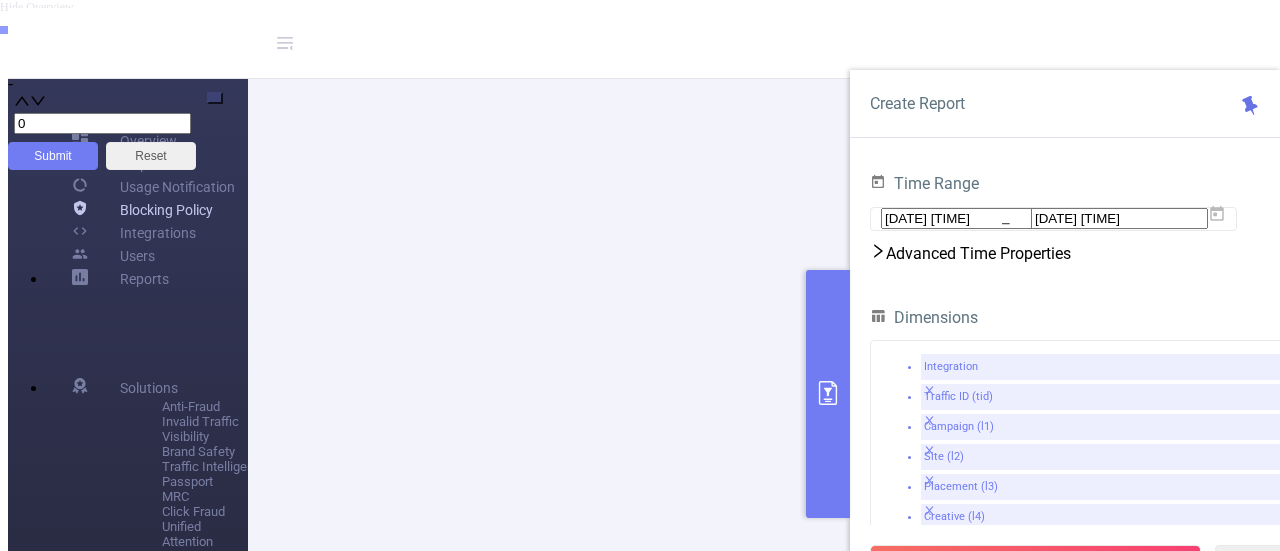 click on "Blocking Policy" at bounding box center [142, 209] 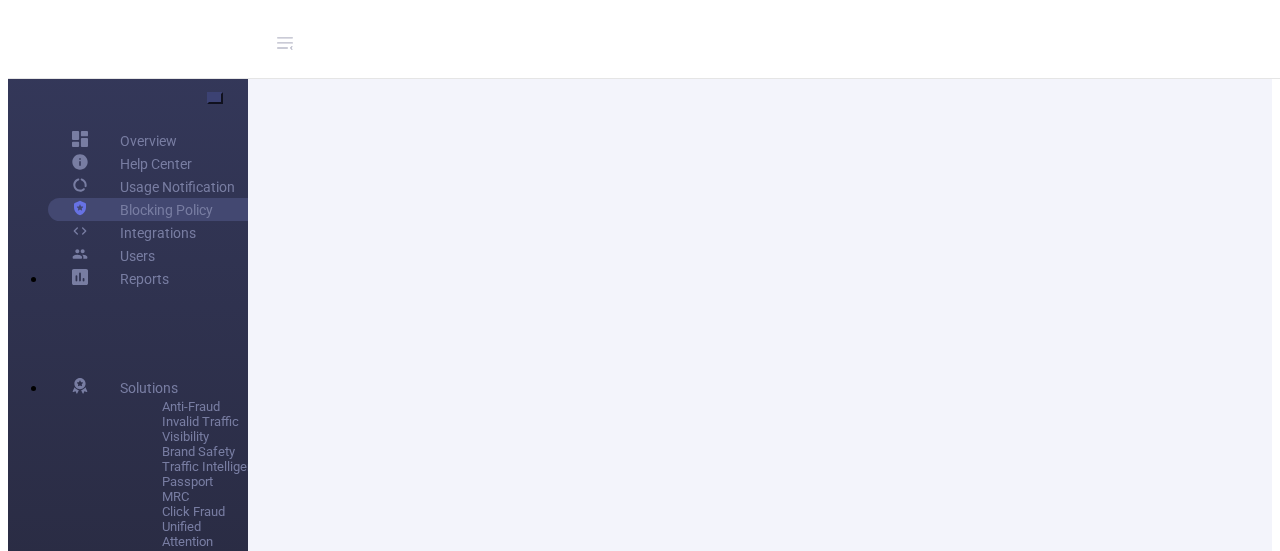 click on "Custom Lists" at bounding box center [130, 818] 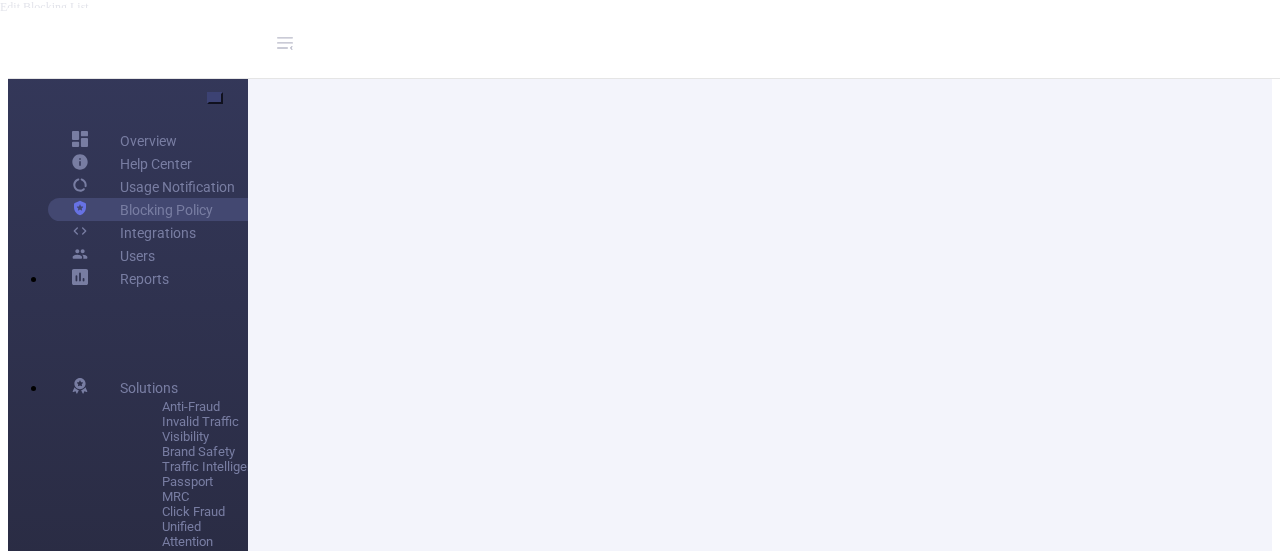 click at bounding box center (983, 979) 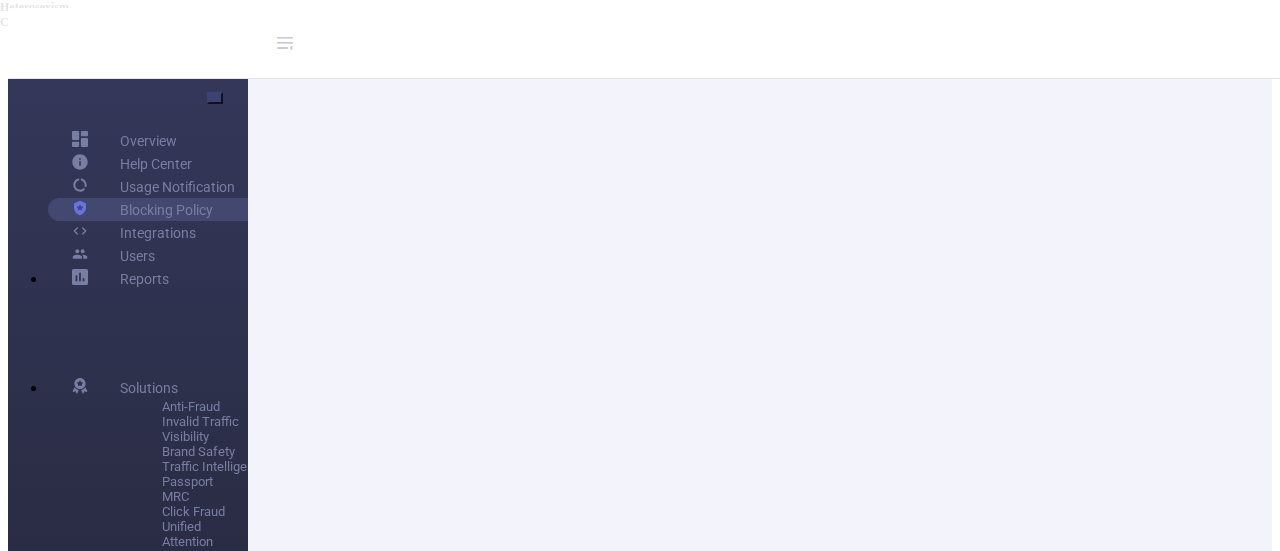 scroll, scrollTop: 807, scrollLeft: 0, axis: vertical 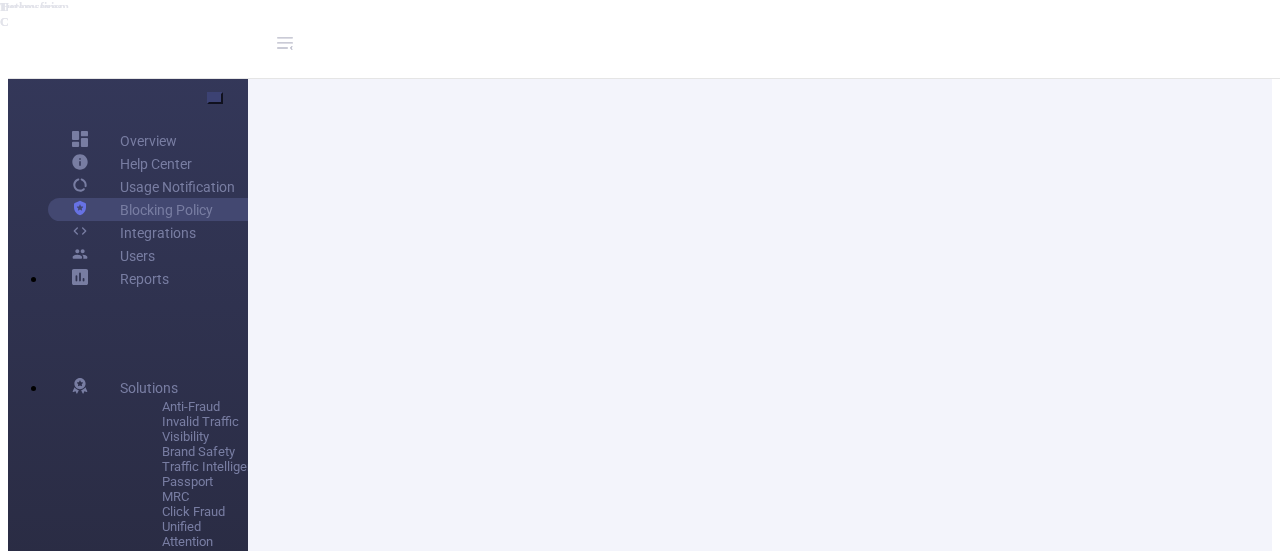 click at bounding box center [348, 940] 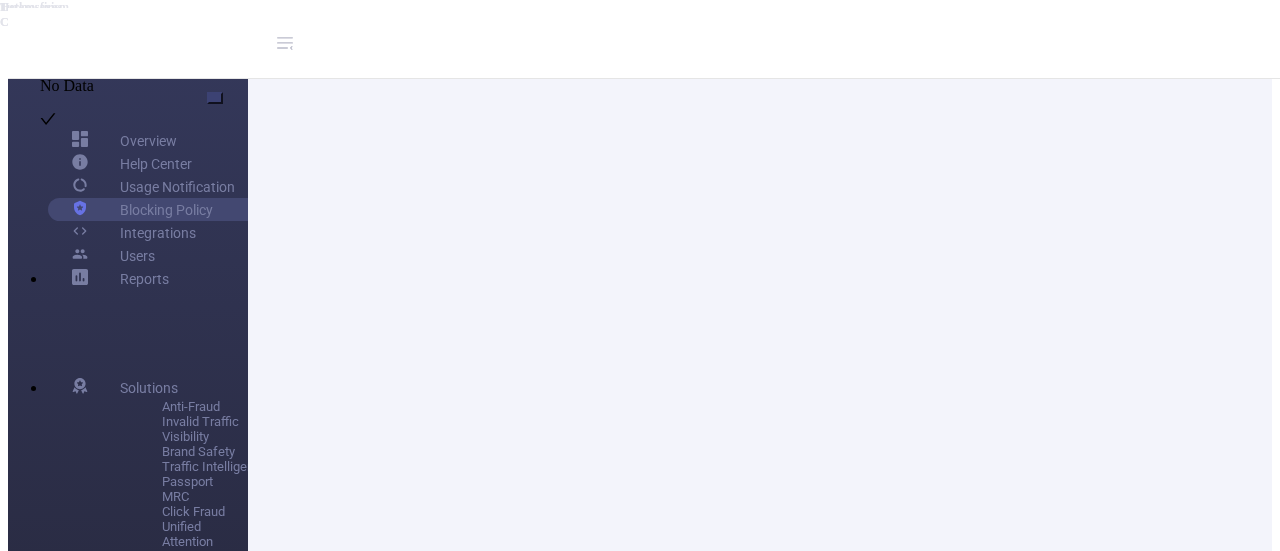 paste on "Wildfire" 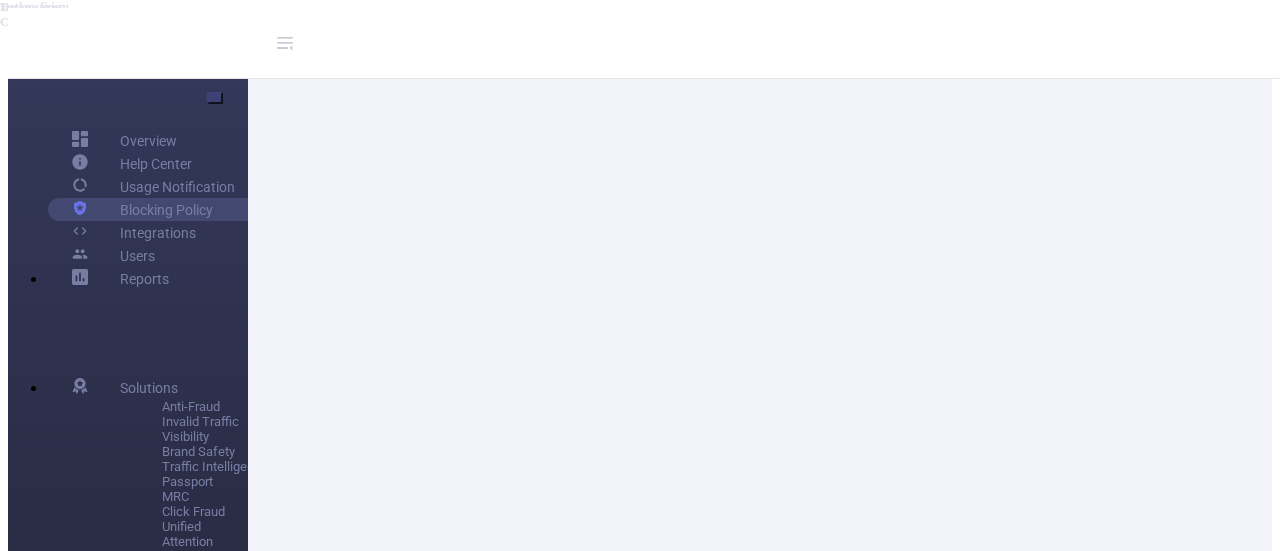 click on "Wildfire" at bounding box center (151, 26) 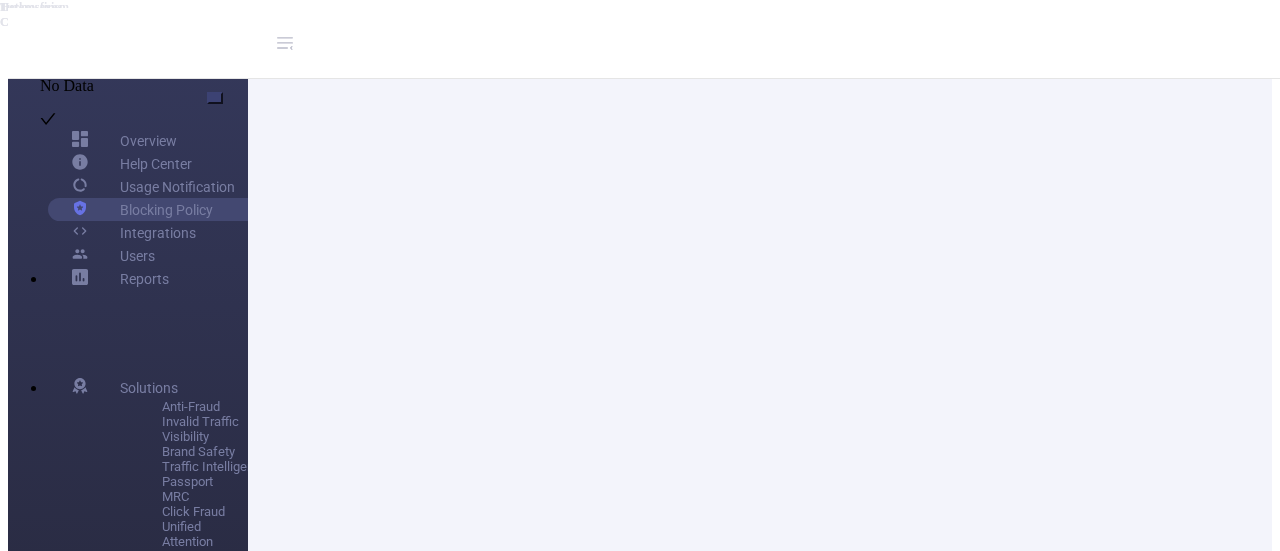 paste on "Wildfires" 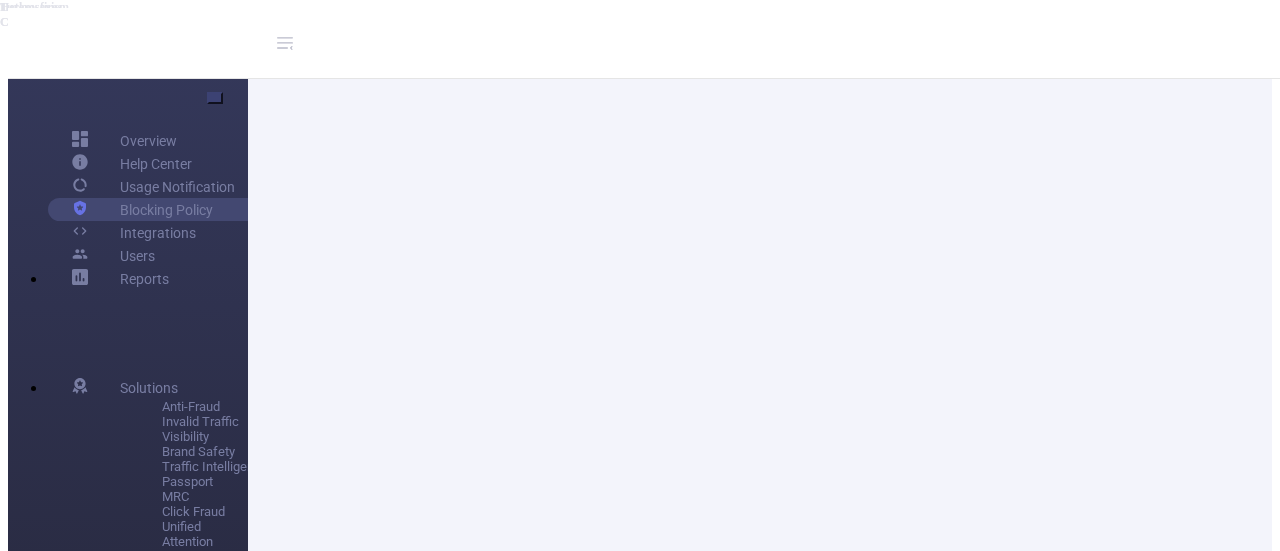 click on "Wildfires" at bounding box center (151, 26) 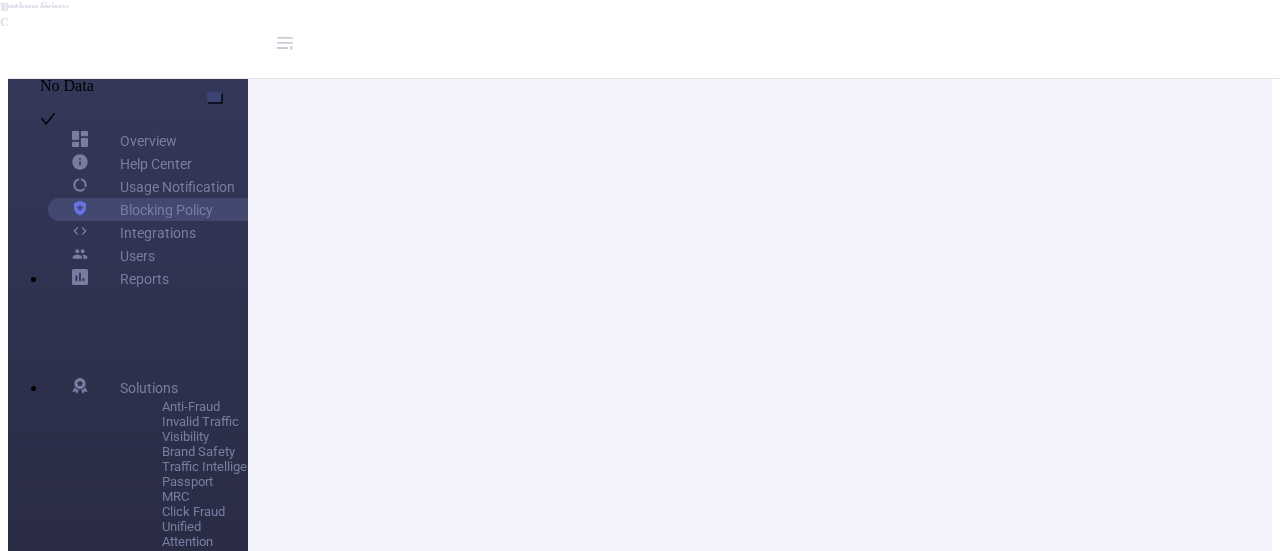 click at bounding box center [348, 940] 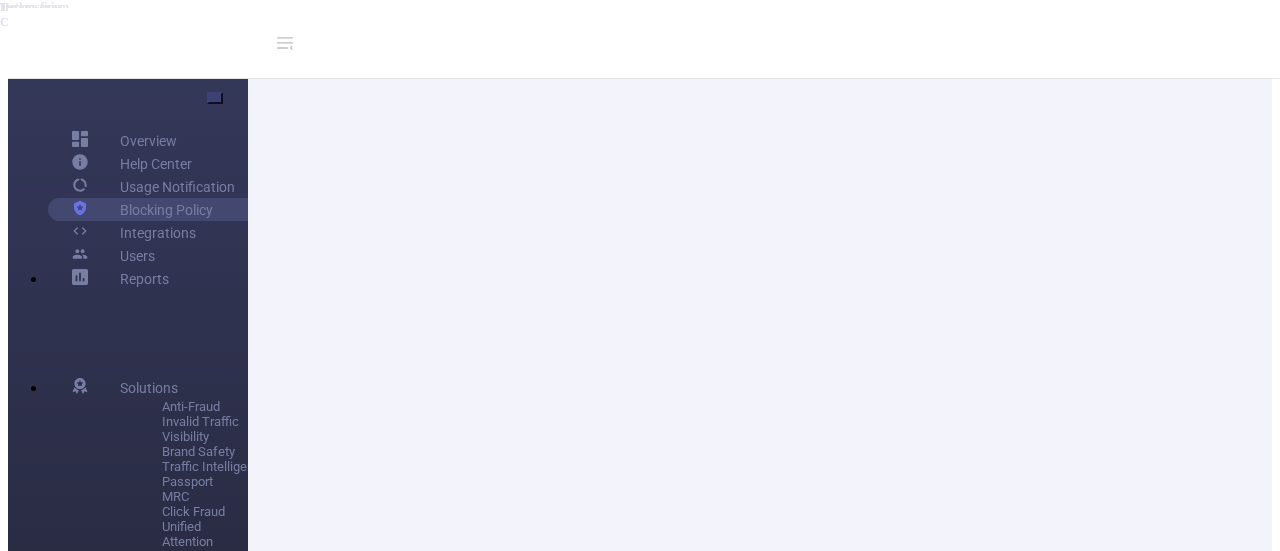click on "Wildfires" at bounding box center (151, 26) 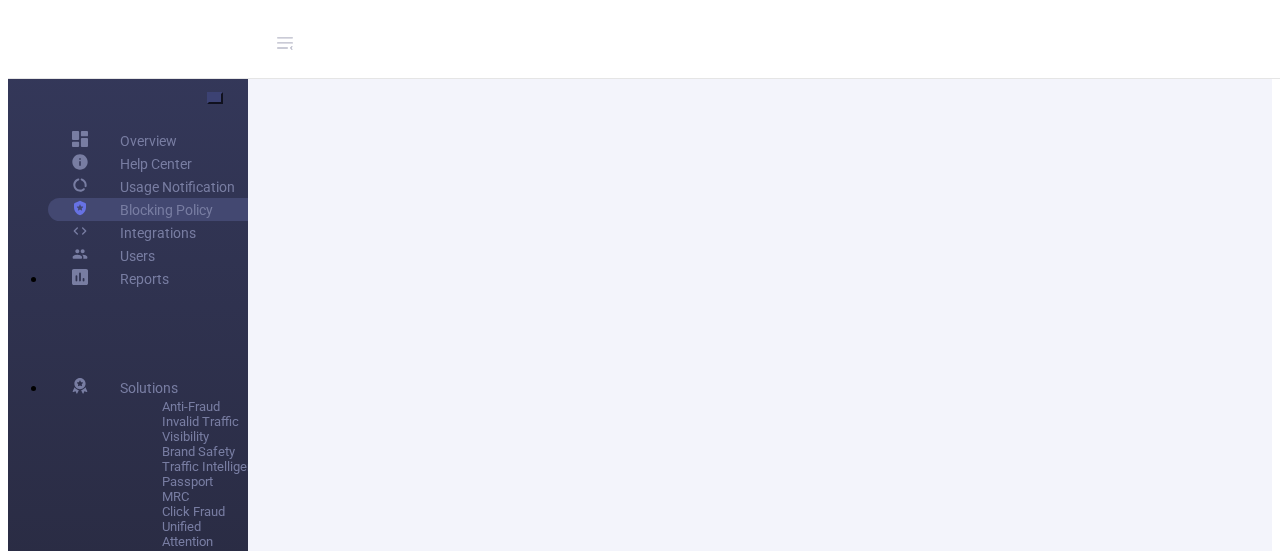 scroll, scrollTop: 0, scrollLeft: 0, axis: both 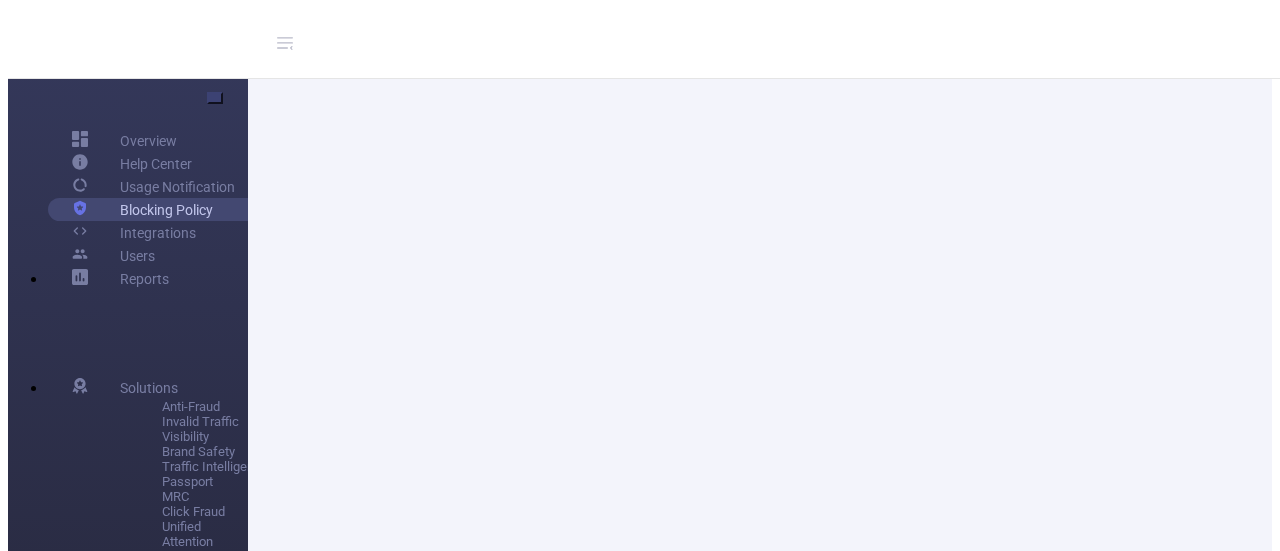 click on "Blocking Policy" at bounding box center (142, 209) 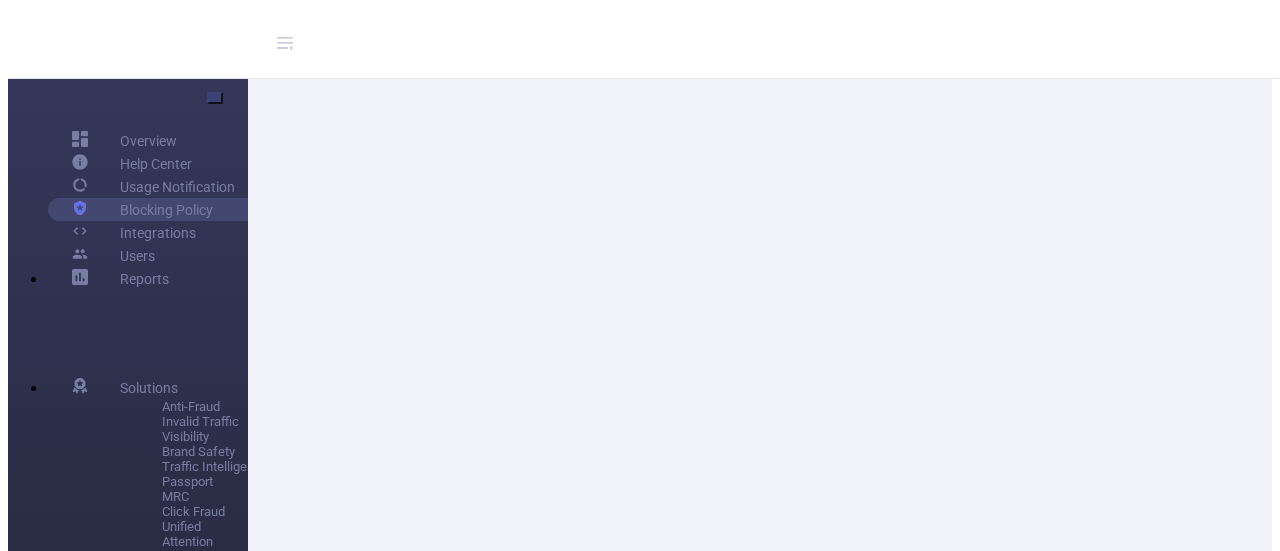 click on "Custom Lists" at bounding box center [130, 818] 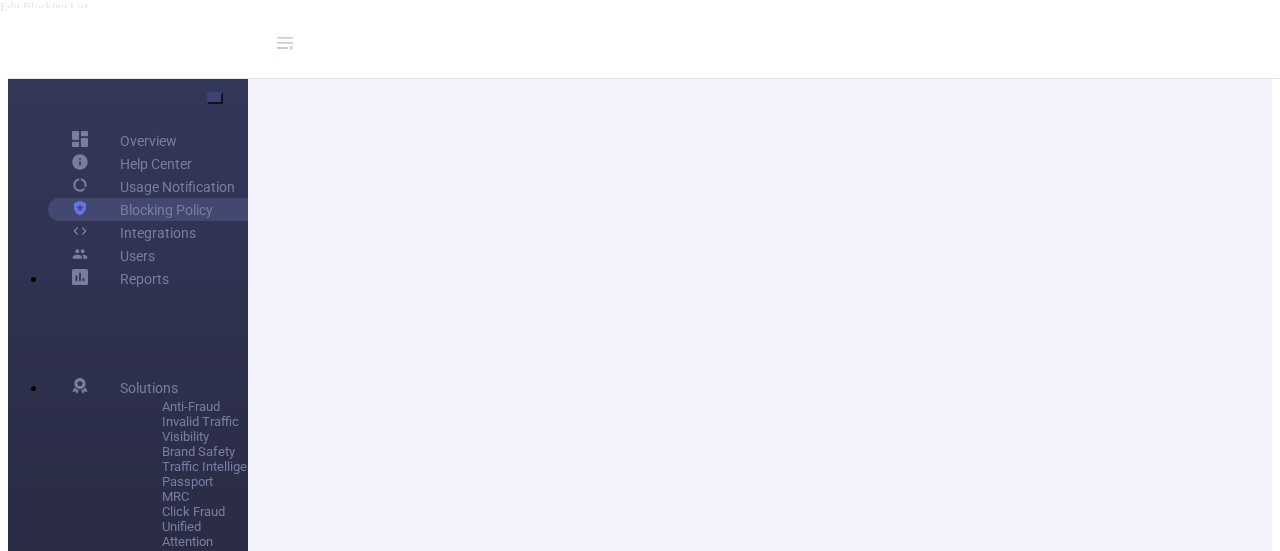 click at bounding box center [1051, 910] 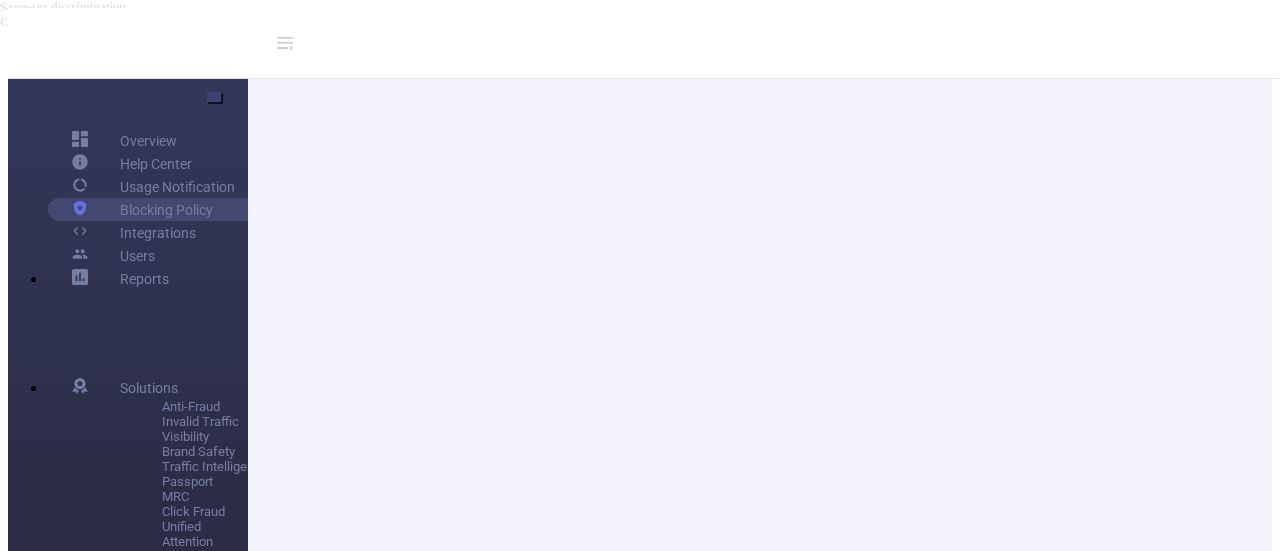 scroll, scrollTop: 0, scrollLeft: 0, axis: both 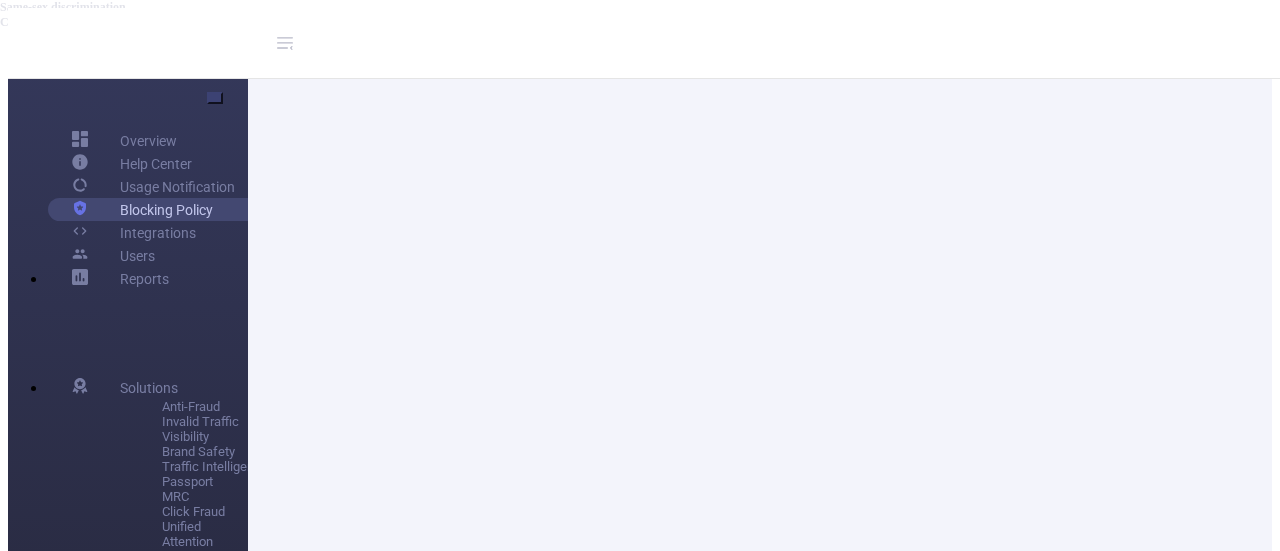 click on "Blocking Policy" at bounding box center [142, 209] 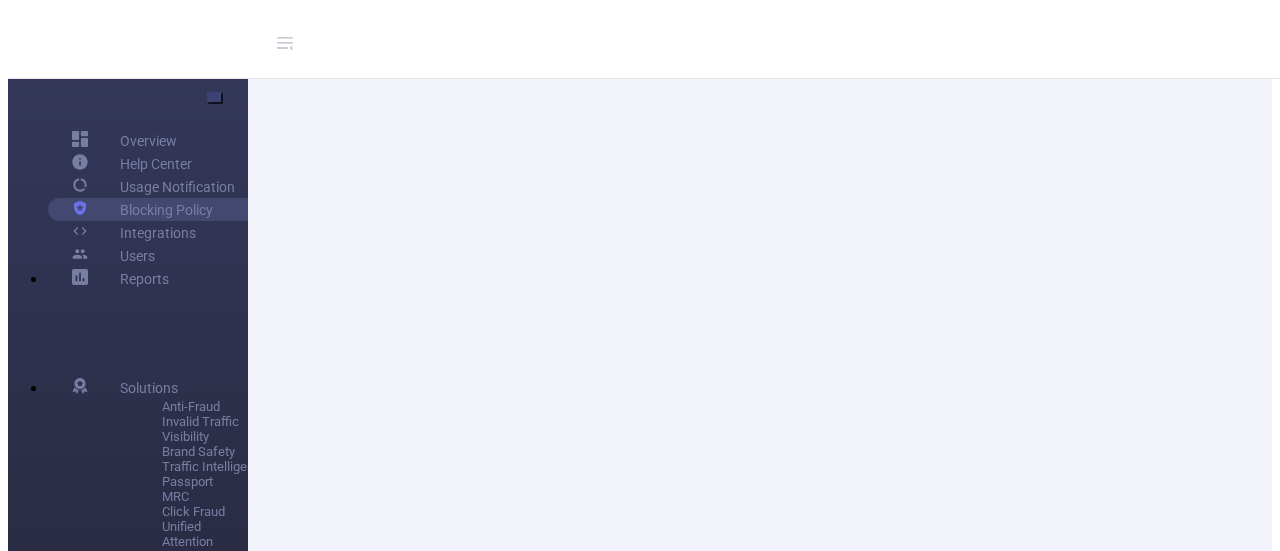 scroll, scrollTop: 45, scrollLeft: 0, axis: vertical 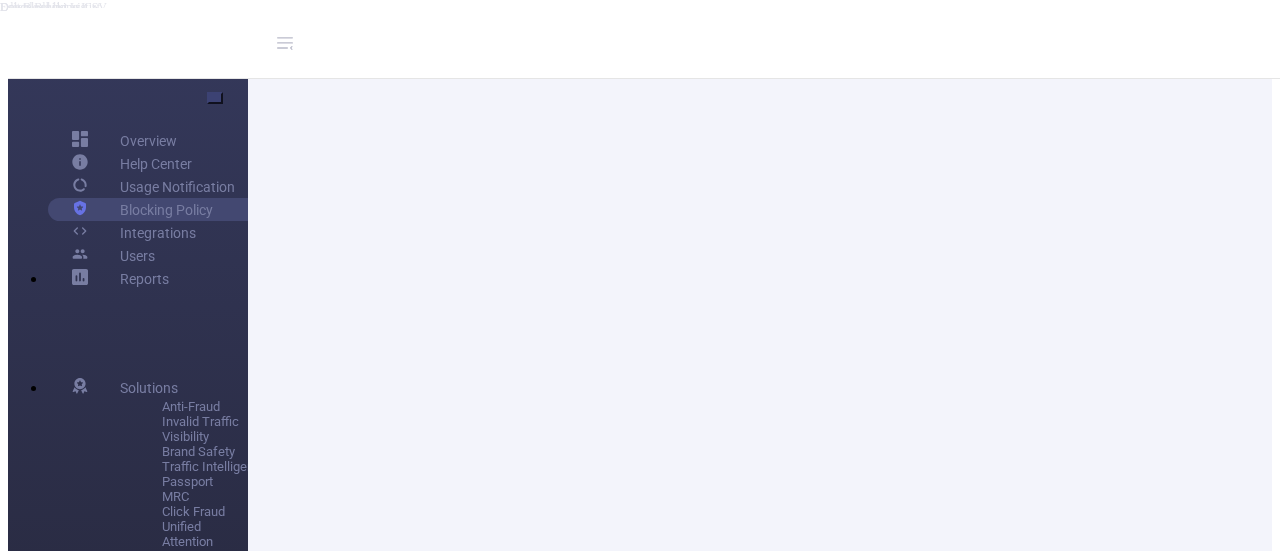 click at bounding box center [983, 903] 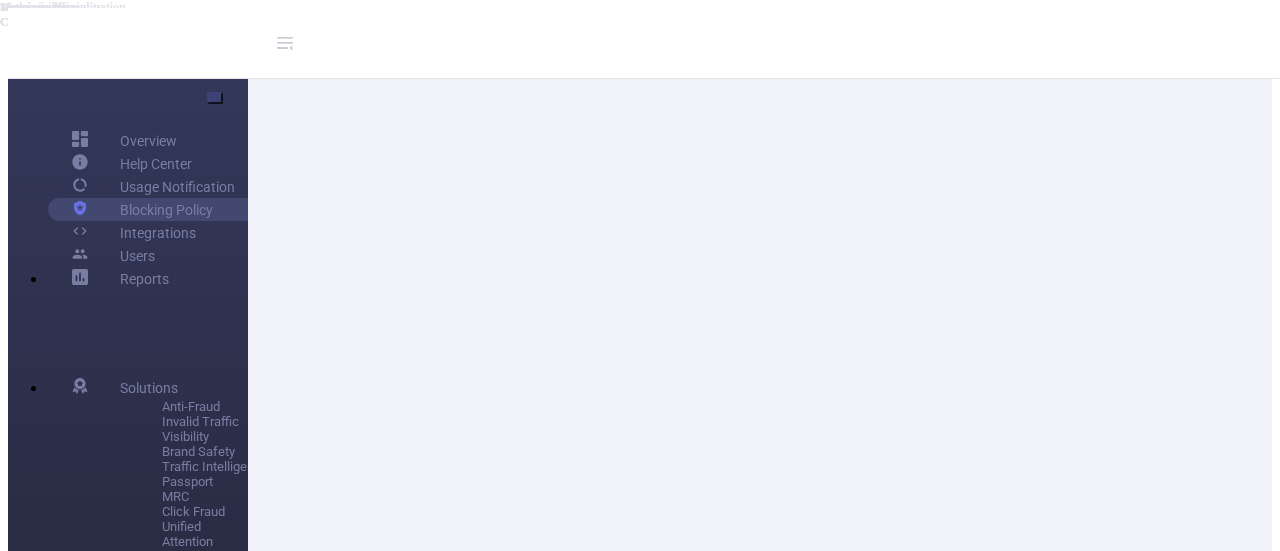 scroll, scrollTop: 0, scrollLeft: 0, axis: both 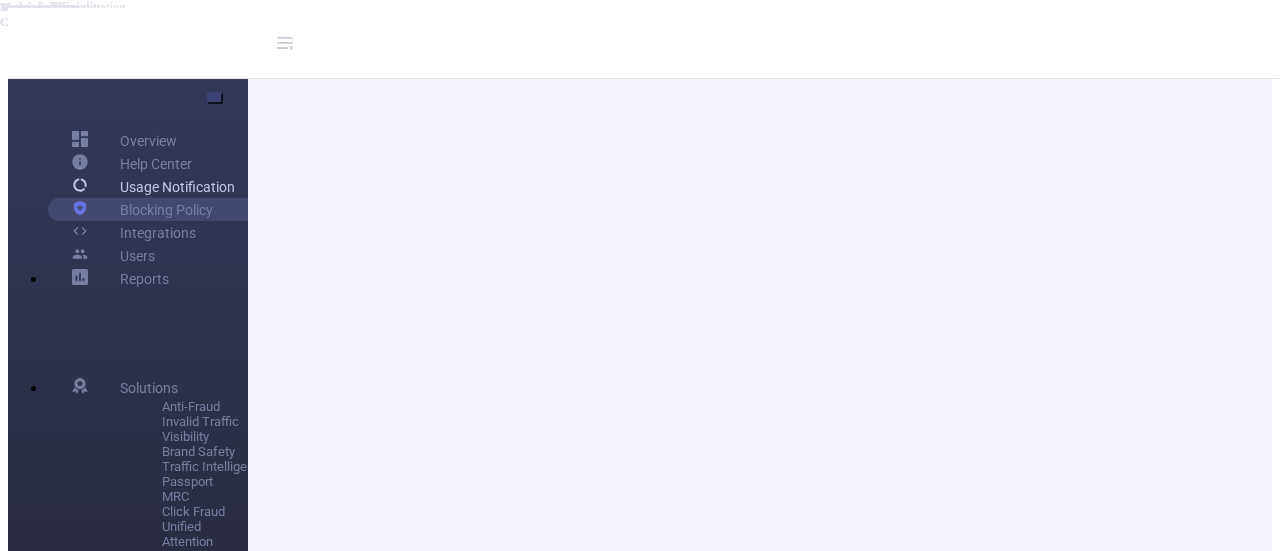 click on "Usage Notification" at bounding box center (153, 186) 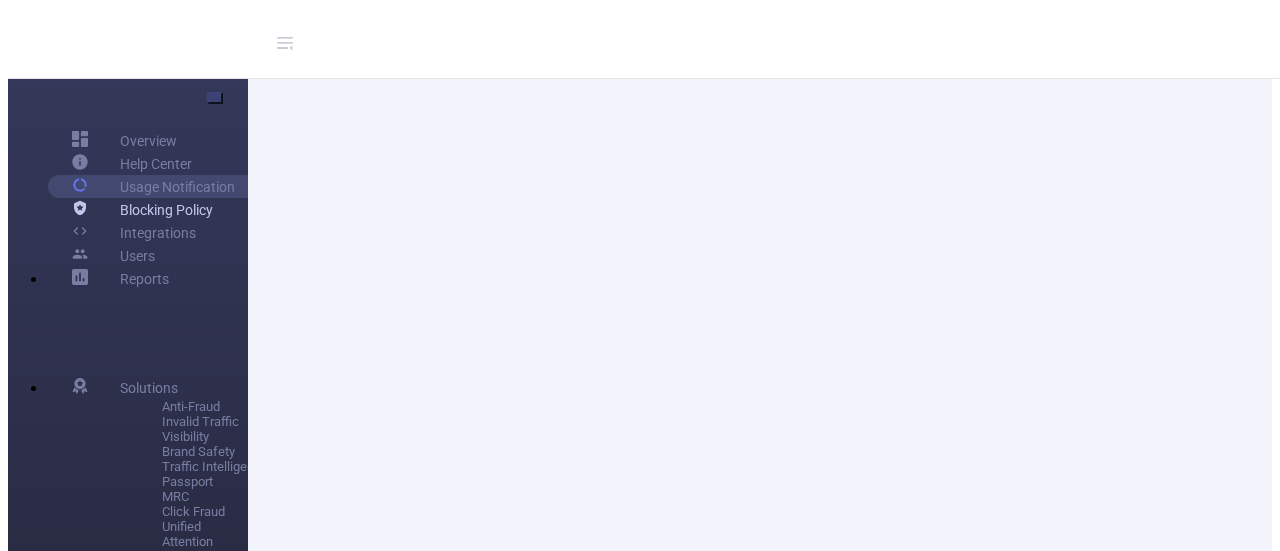 click on "Blocking Policy" at bounding box center [142, 209] 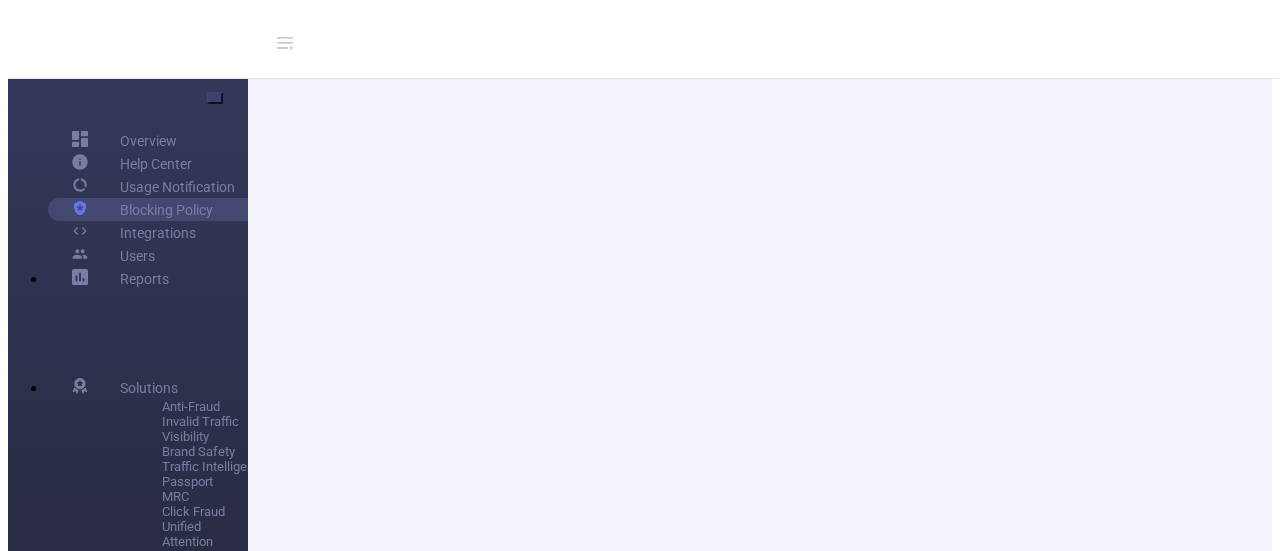 scroll, scrollTop: 0, scrollLeft: 0, axis: both 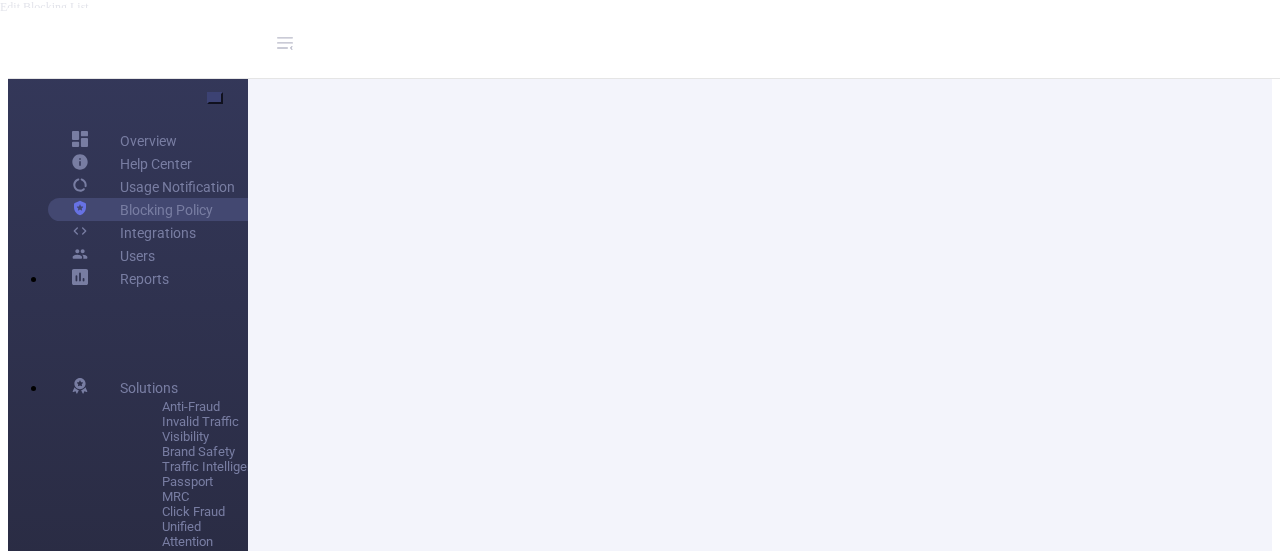 click at bounding box center [983, 911] 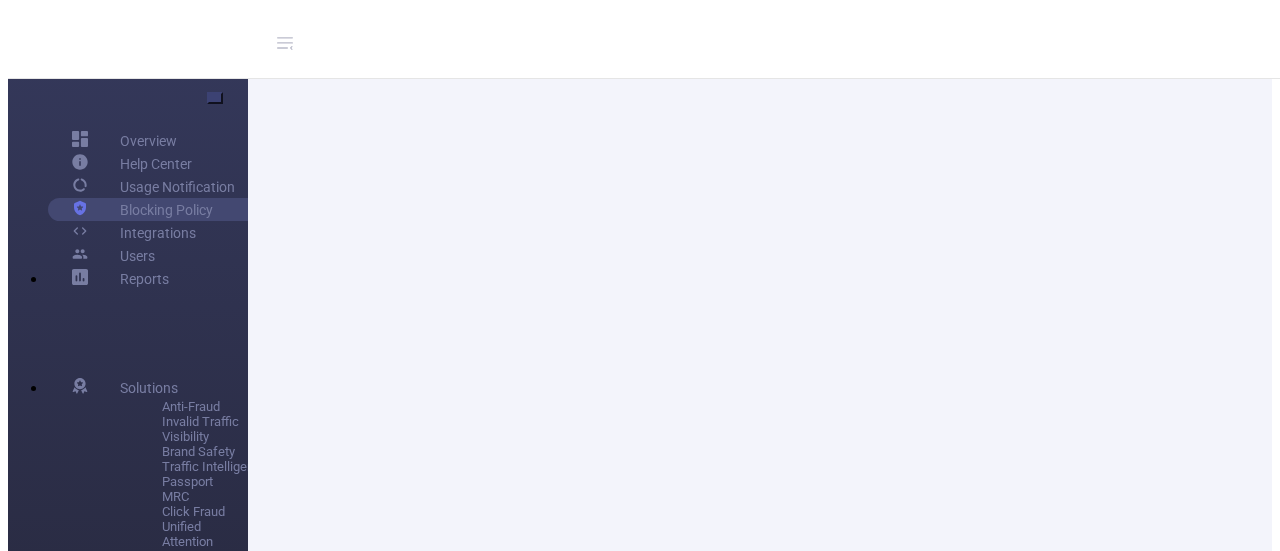scroll, scrollTop: 0, scrollLeft: 0, axis: both 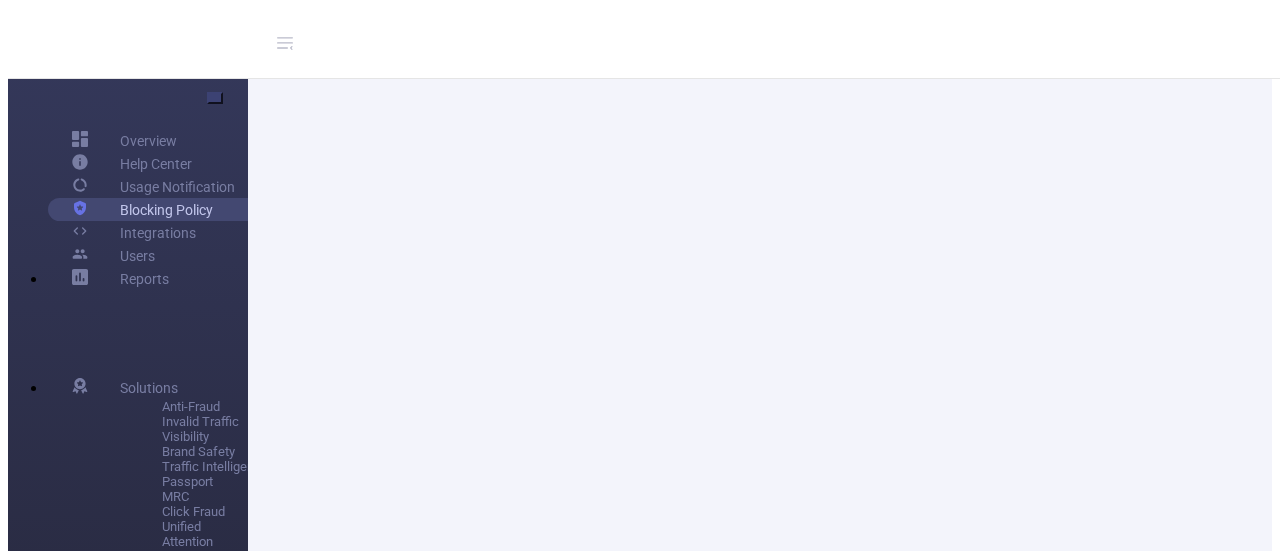 click on "Blocking Policy" at bounding box center [142, 209] 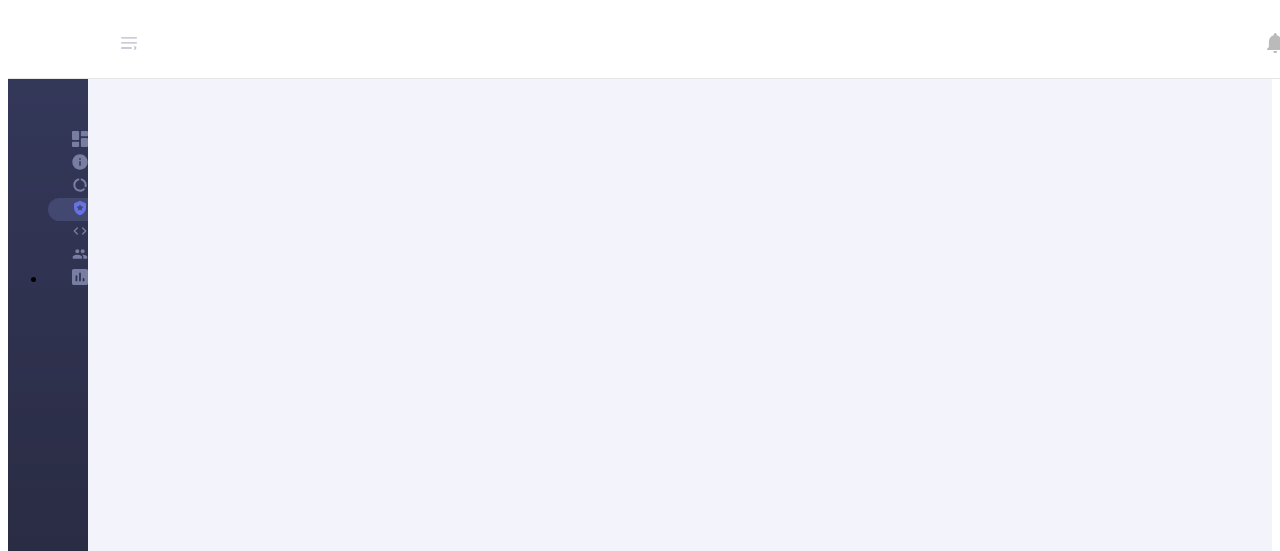 scroll, scrollTop: 150, scrollLeft: 0, axis: vertical 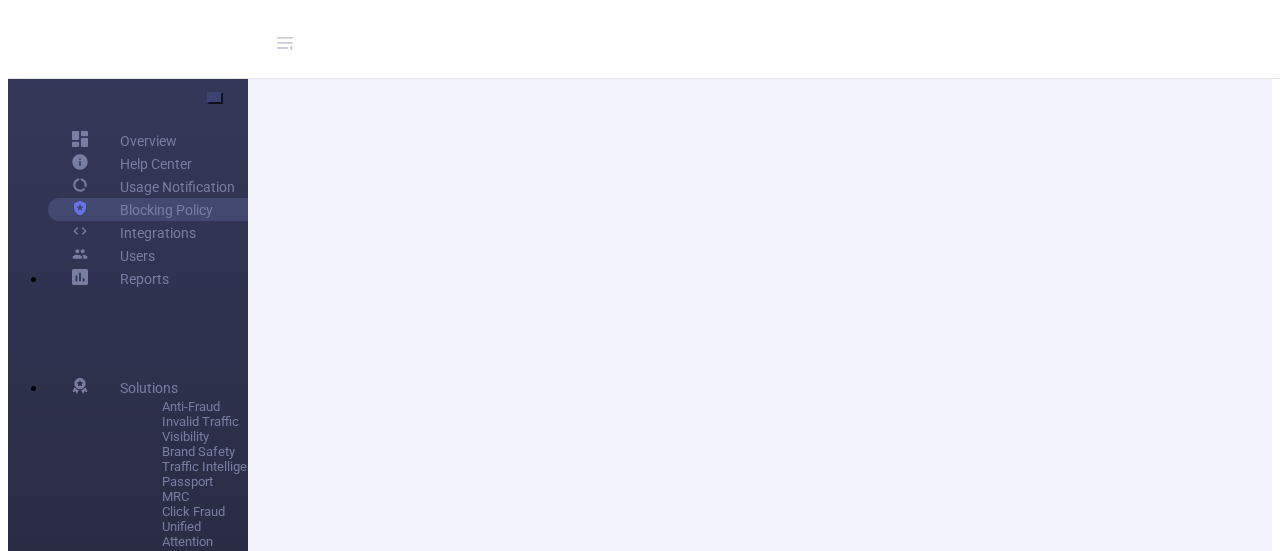 click on "Custom Lists" at bounding box center (130, 669) 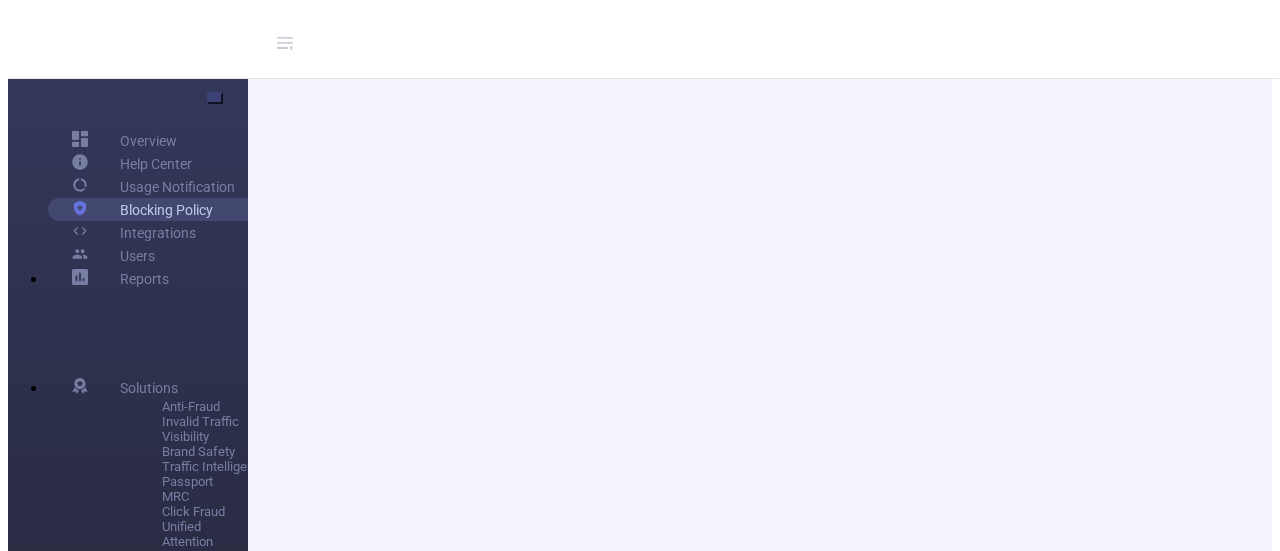 click on "Blocking Policy" at bounding box center [142, 209] 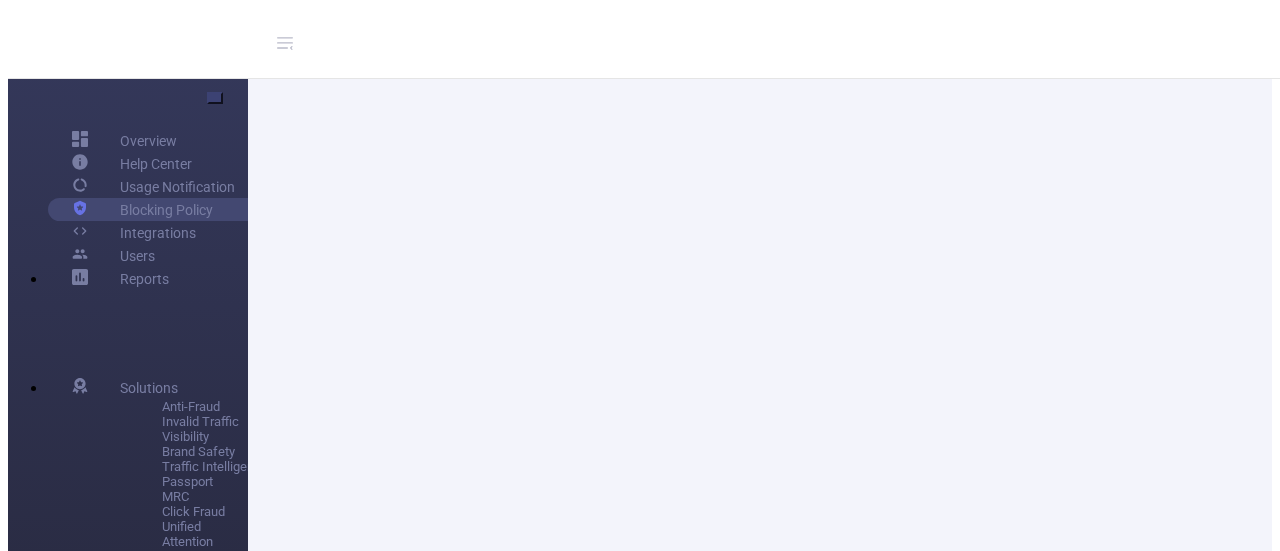 scroll, scrollTop: 48, scrollLeft: 0, axis: vertical 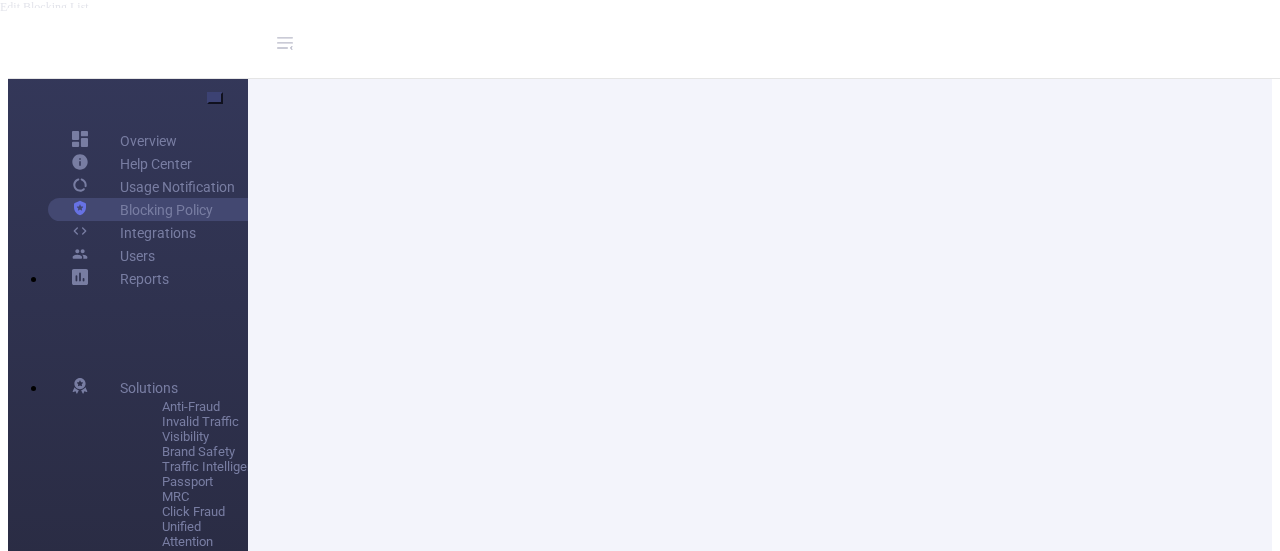 click at bounding box center [983, 842] 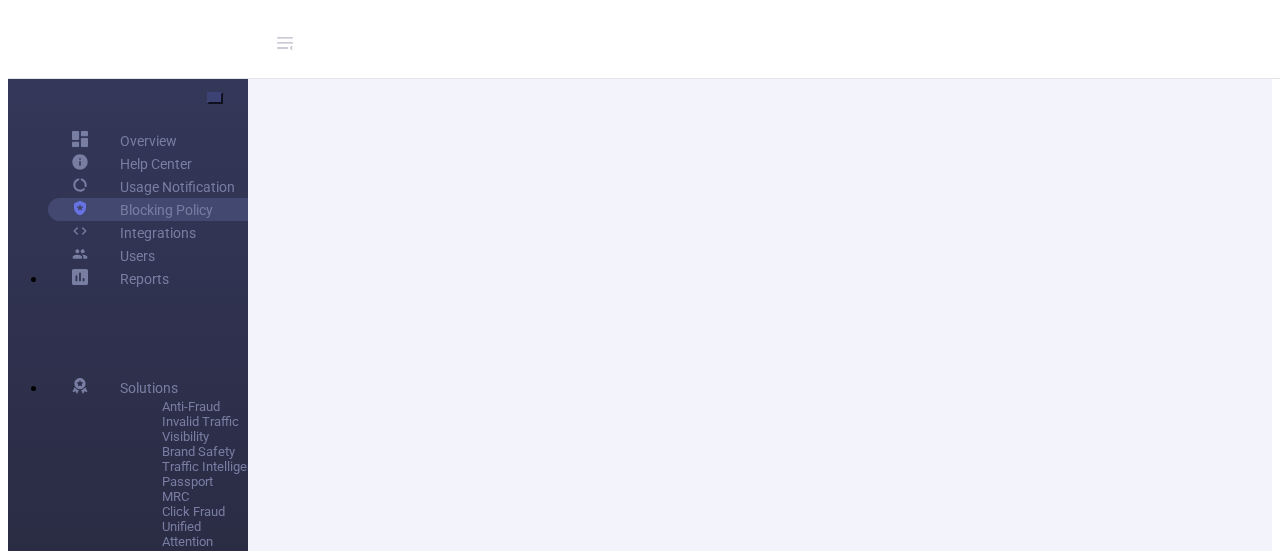 scroll, scrollTop: 39, scrollLeft: 0, axis: vertical 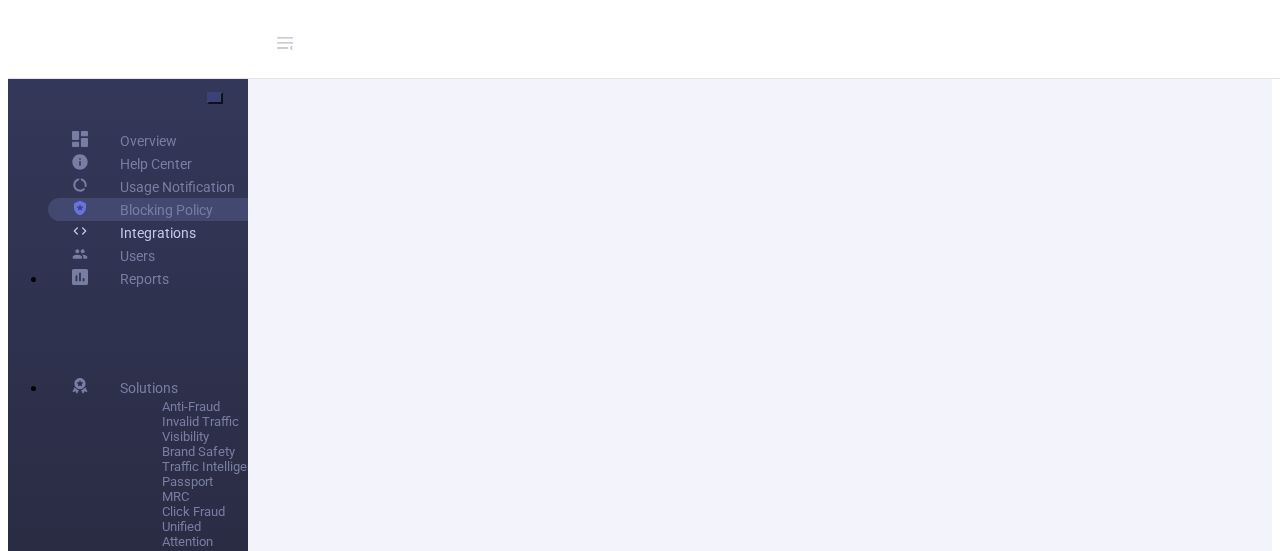 click on "Integrations" at bounding box center (134, 232) 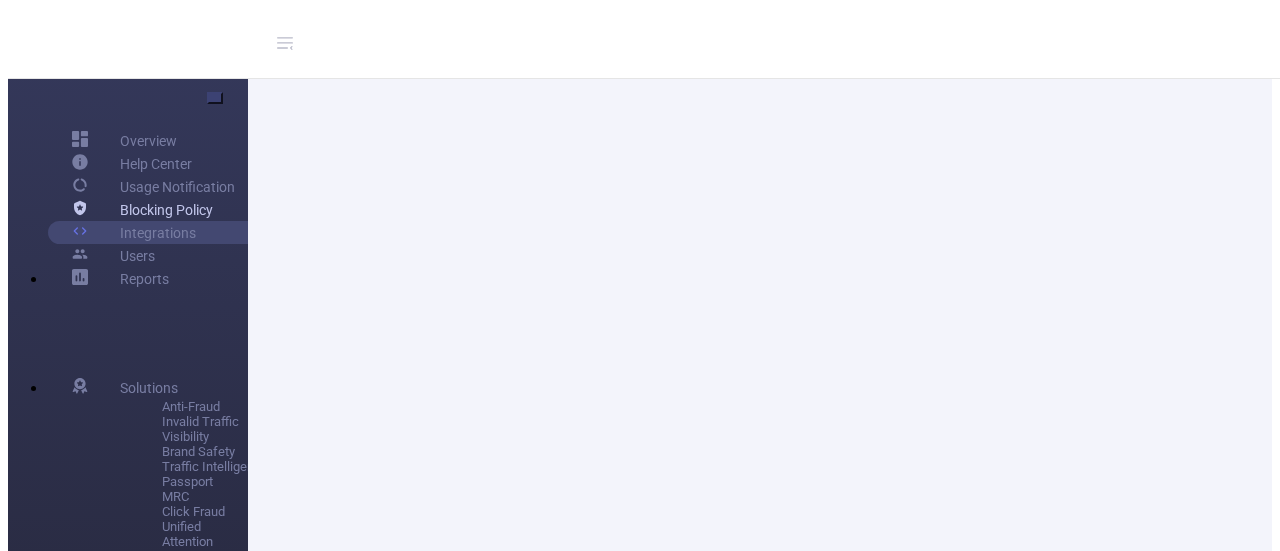 click on "Blocking Policy" at bounding box center [142, 209] 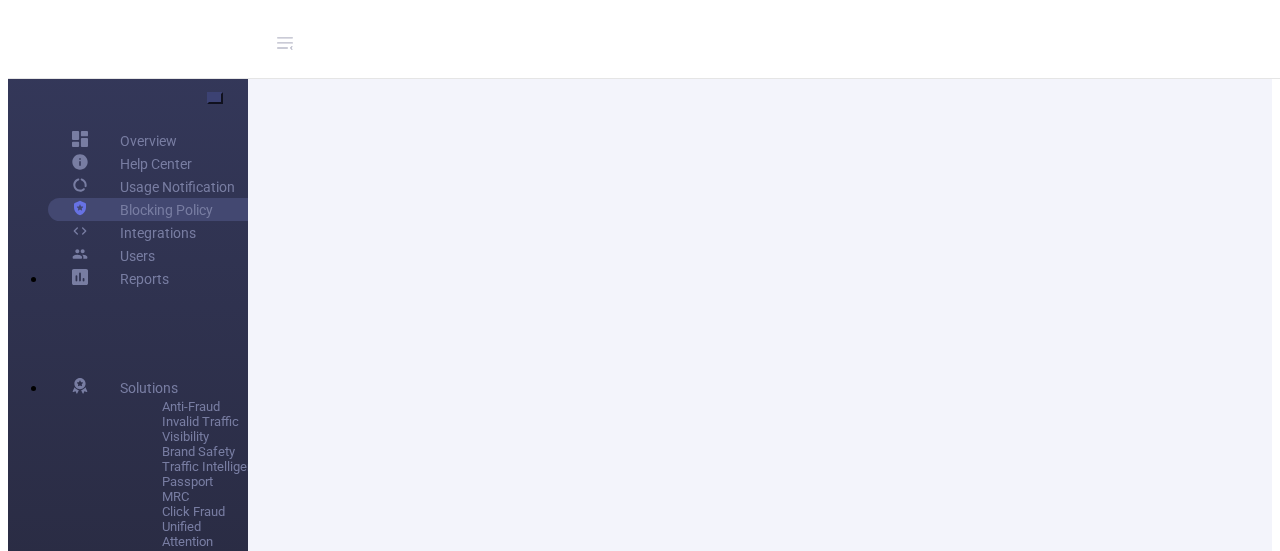 click on "Custom Lists" at bounding box center (130, 818) 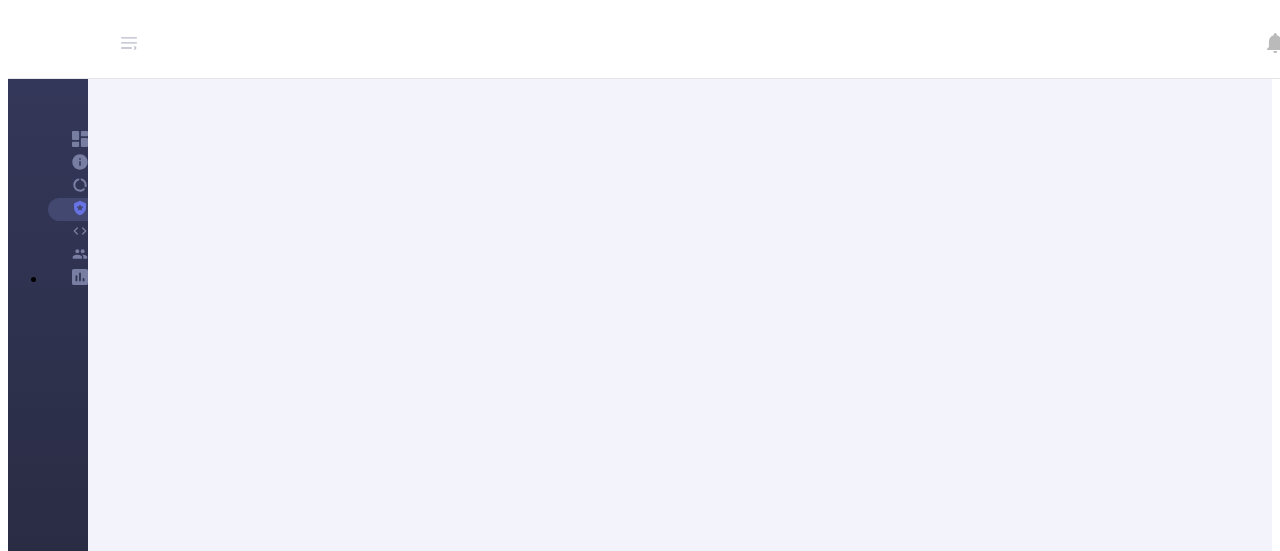 click at bounding box center (129, 43) 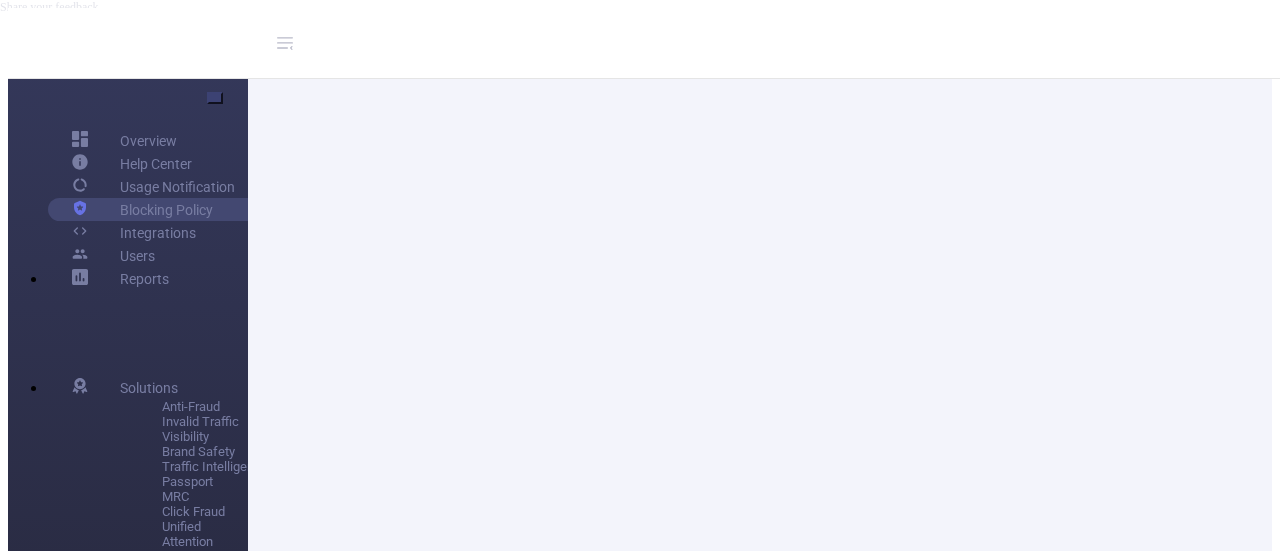 click on "Blocking Policies" at bounding box center (510, 715) 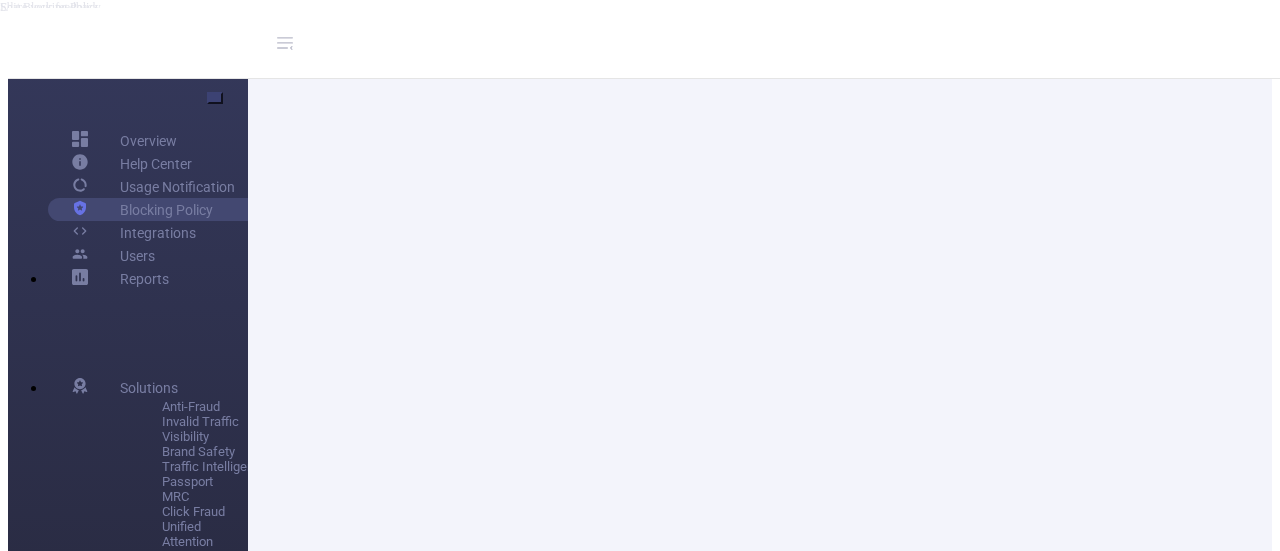 click at bounding box center (959, 875) 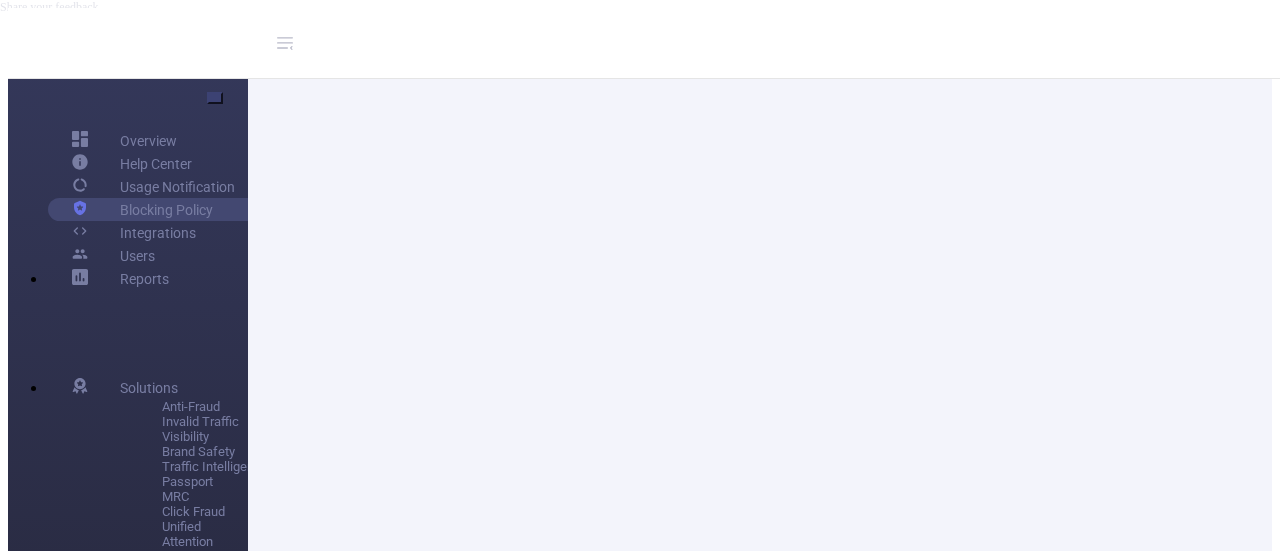 scroll, scrollTop: 248, scrollLeft: 0, axis: vertical 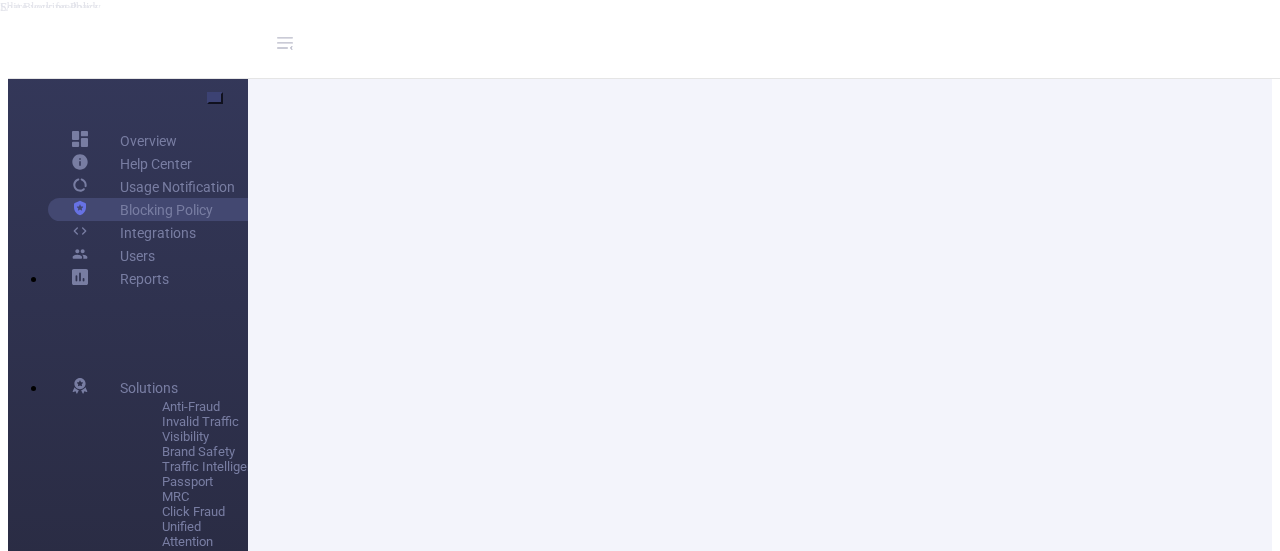 click at bounding box center (991, 1017) 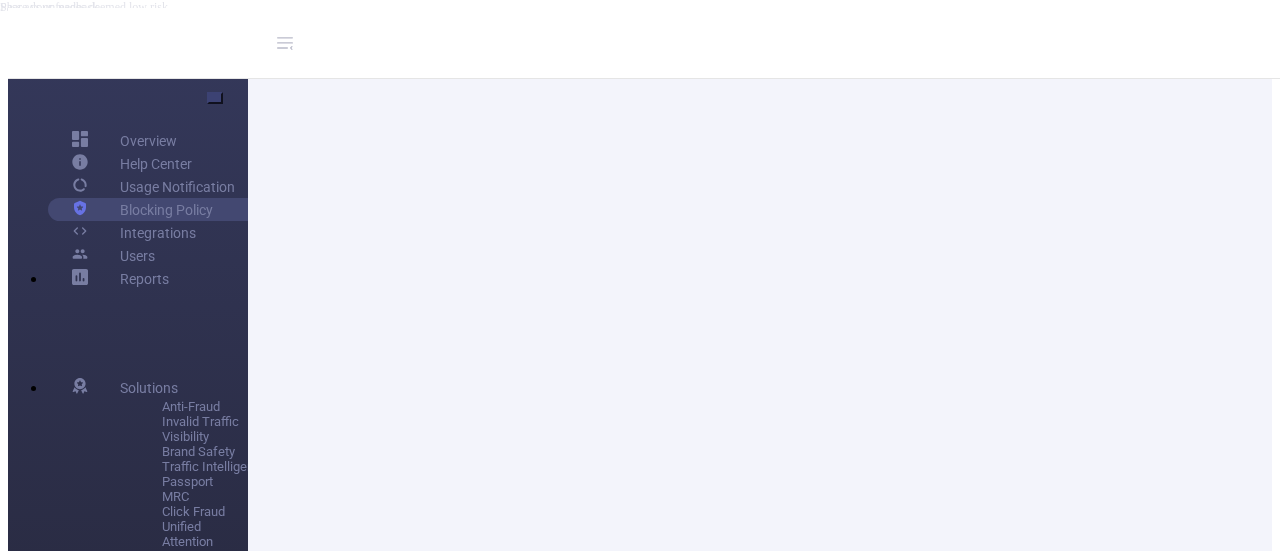 scroll, scrollTop: 372, scrollLeft: 0, axis: vertical 